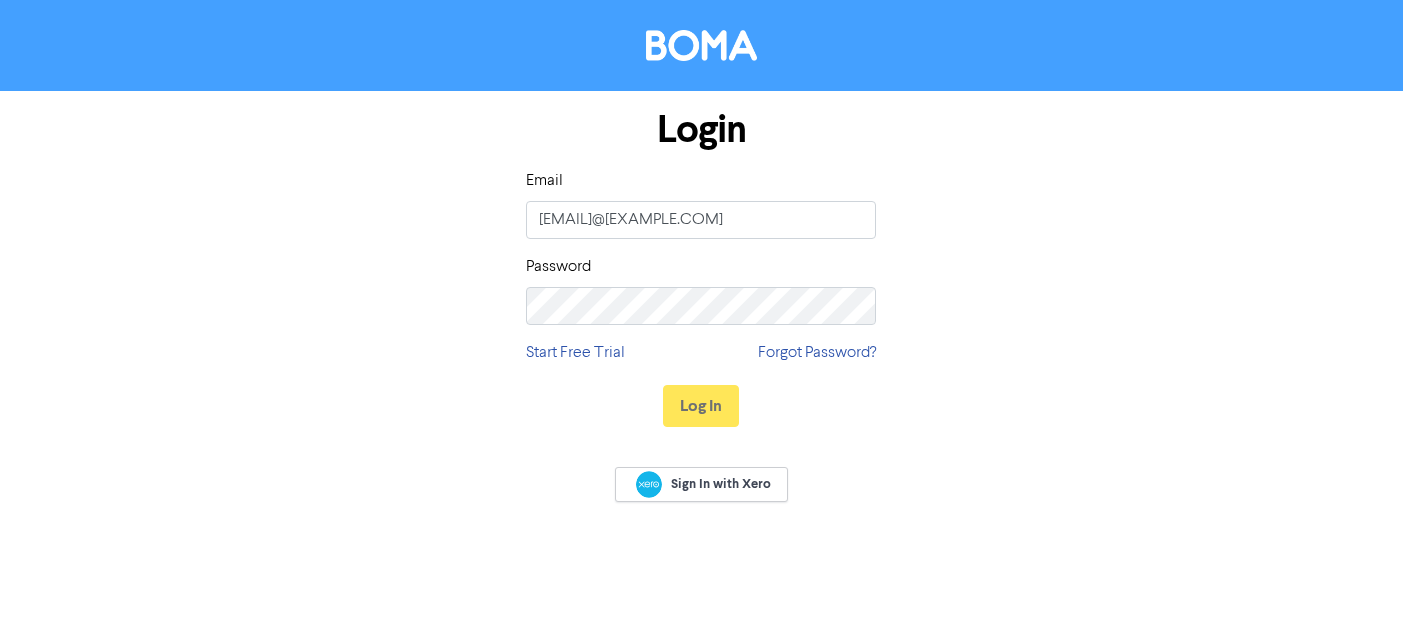 scroll, scrollTop: 0, scrollLeft: 0, axis: both 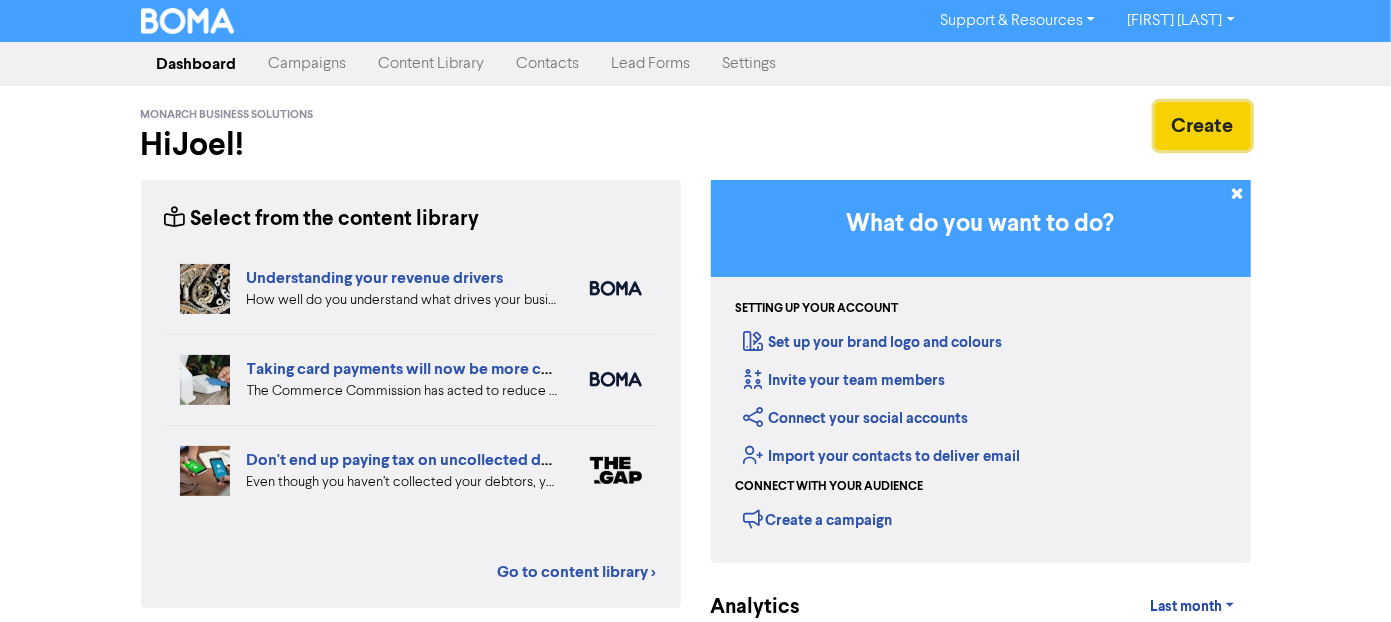 click on "Create" at bounding box center [1203, 126] 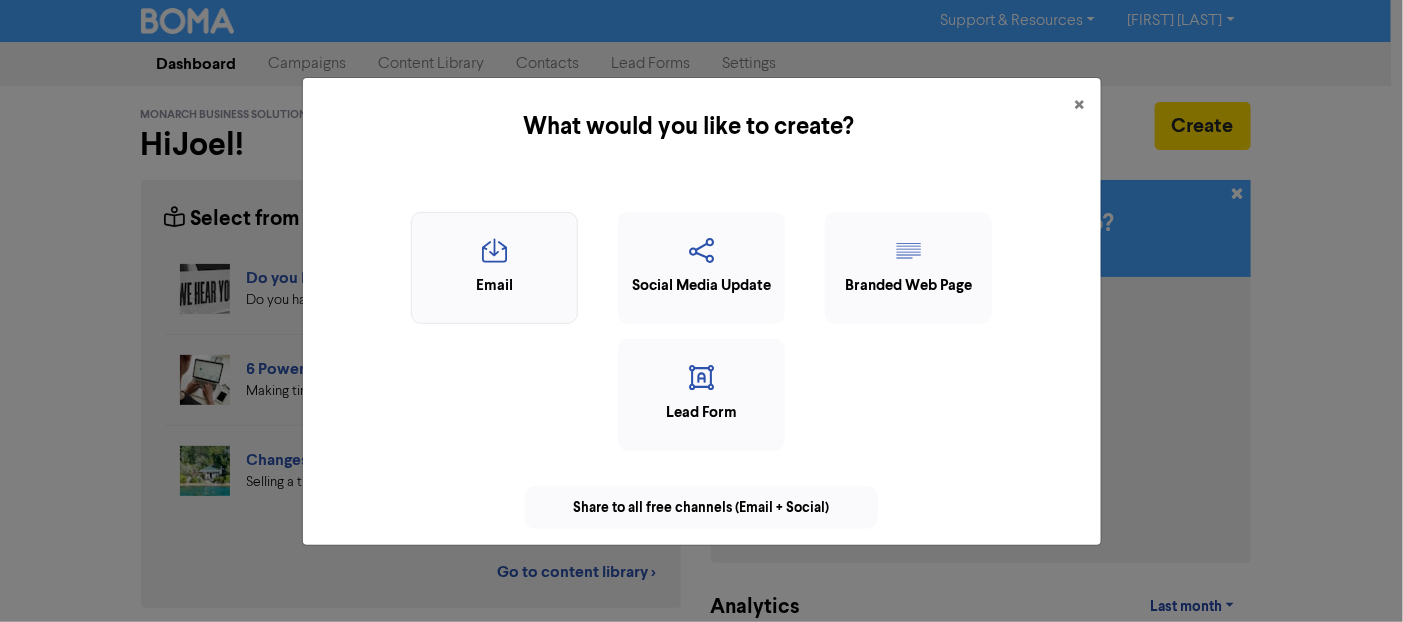 click at bounding box center [494, 257] 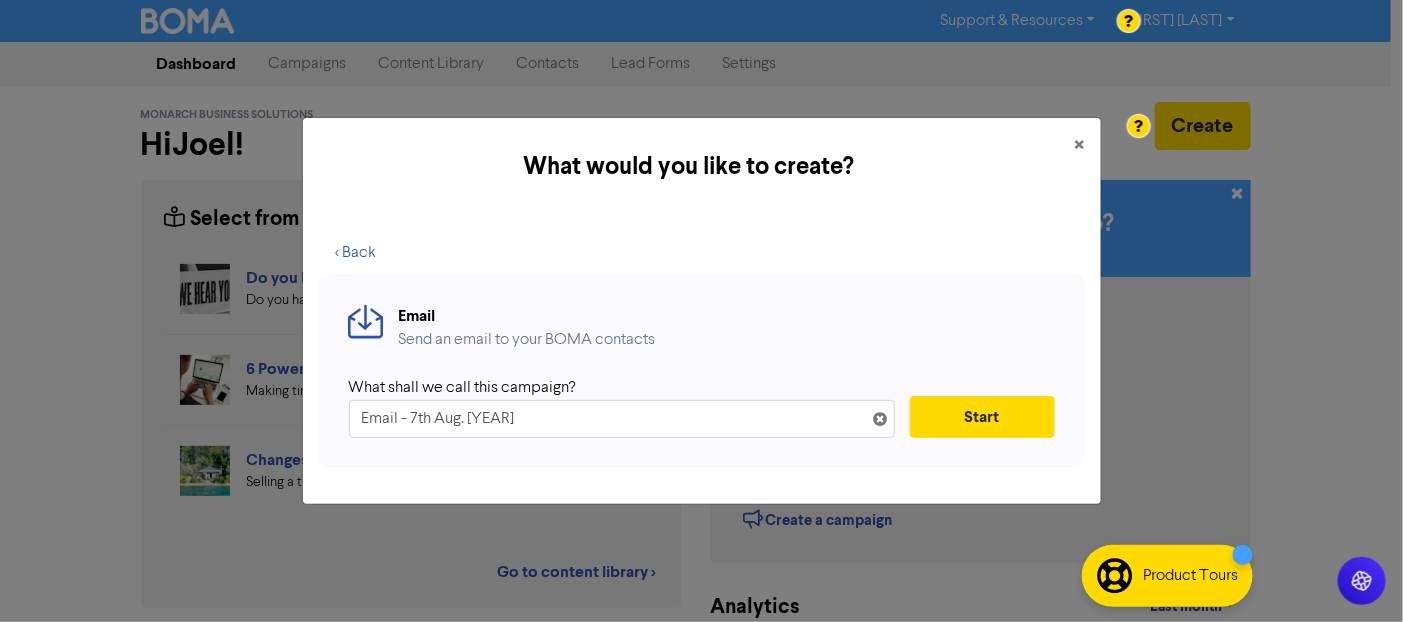 drag, startPoint x: 531, startPoint y: 424, endPoint x: 325, endPoint y: 426, distance: 206.0097 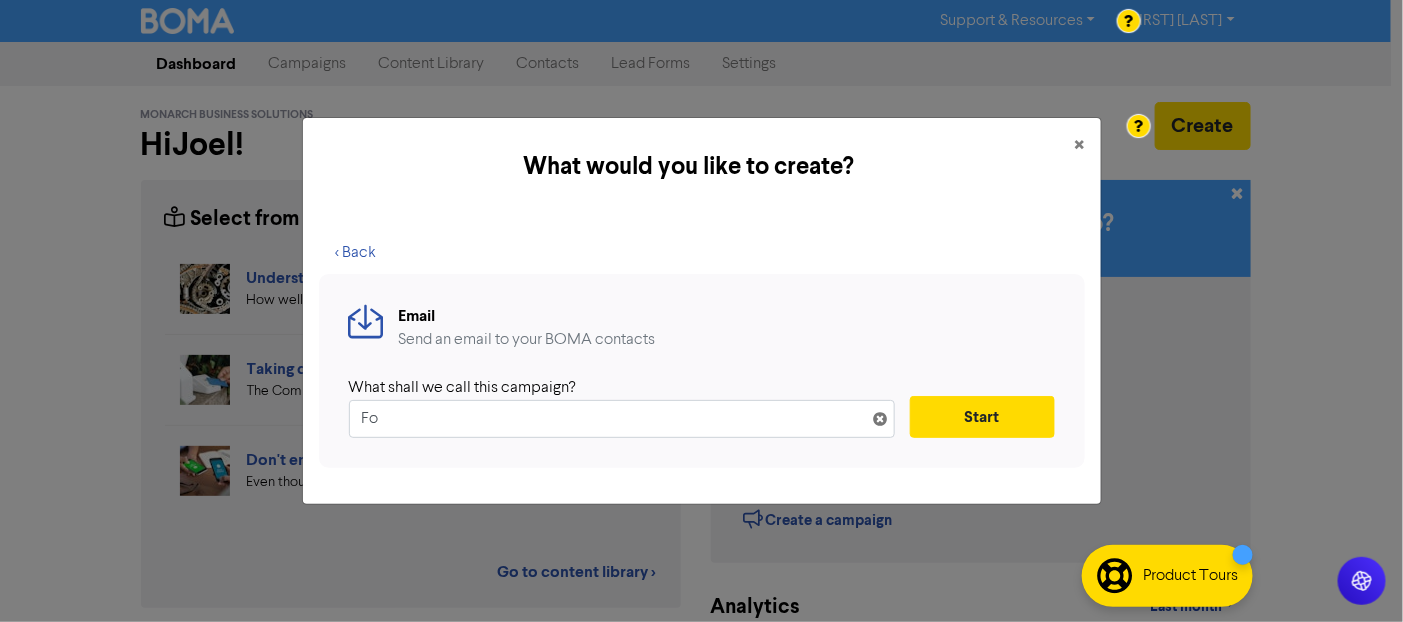 type on "F" 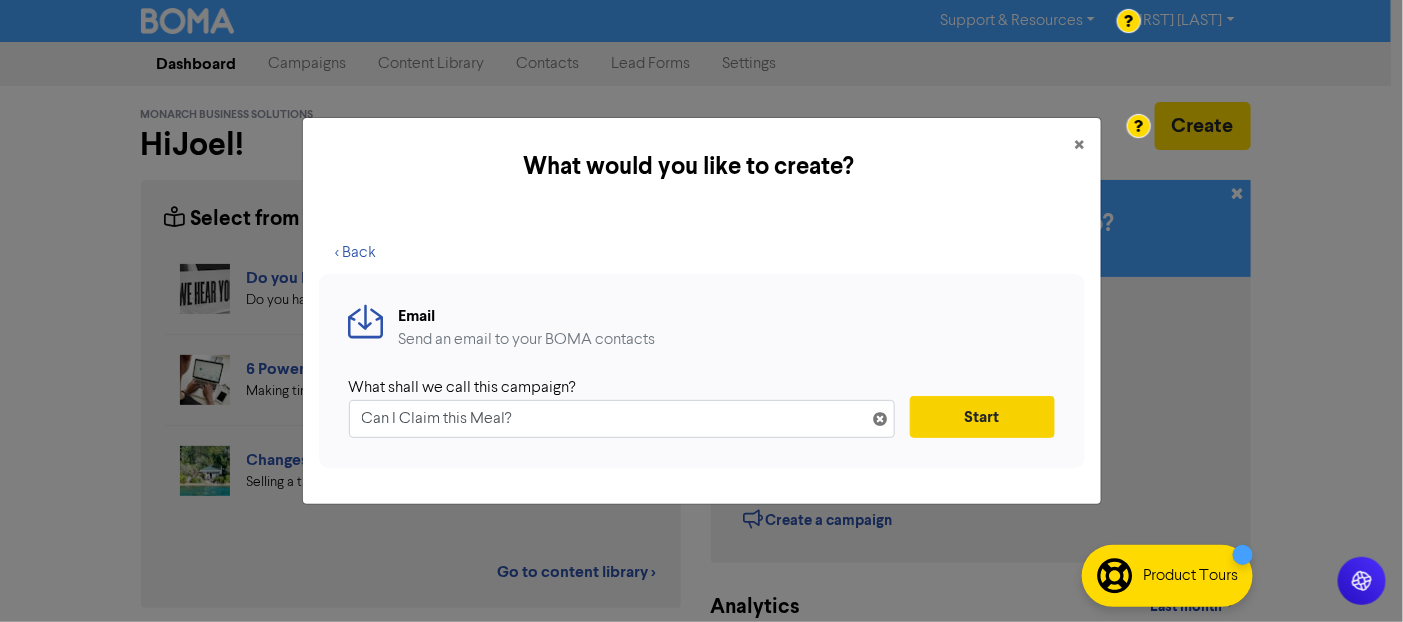 type on "Can I Claim this Meal?" 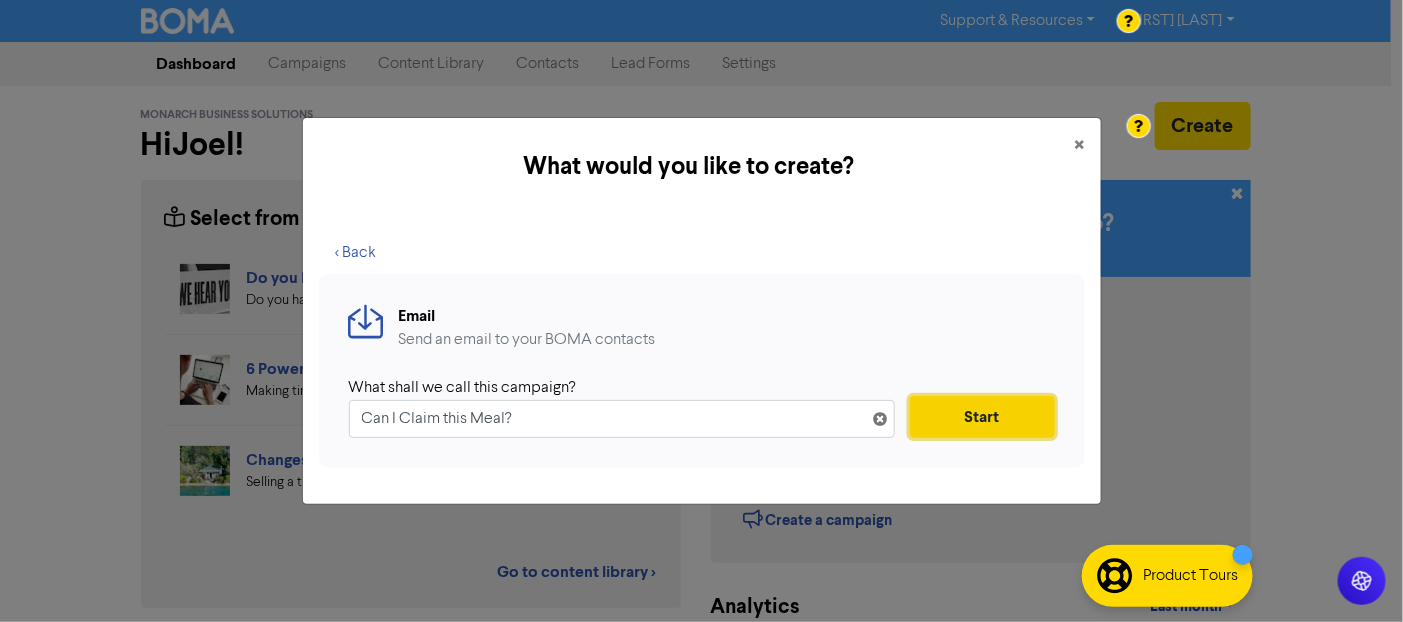 click on "Start" at bounding box center [982, 417] 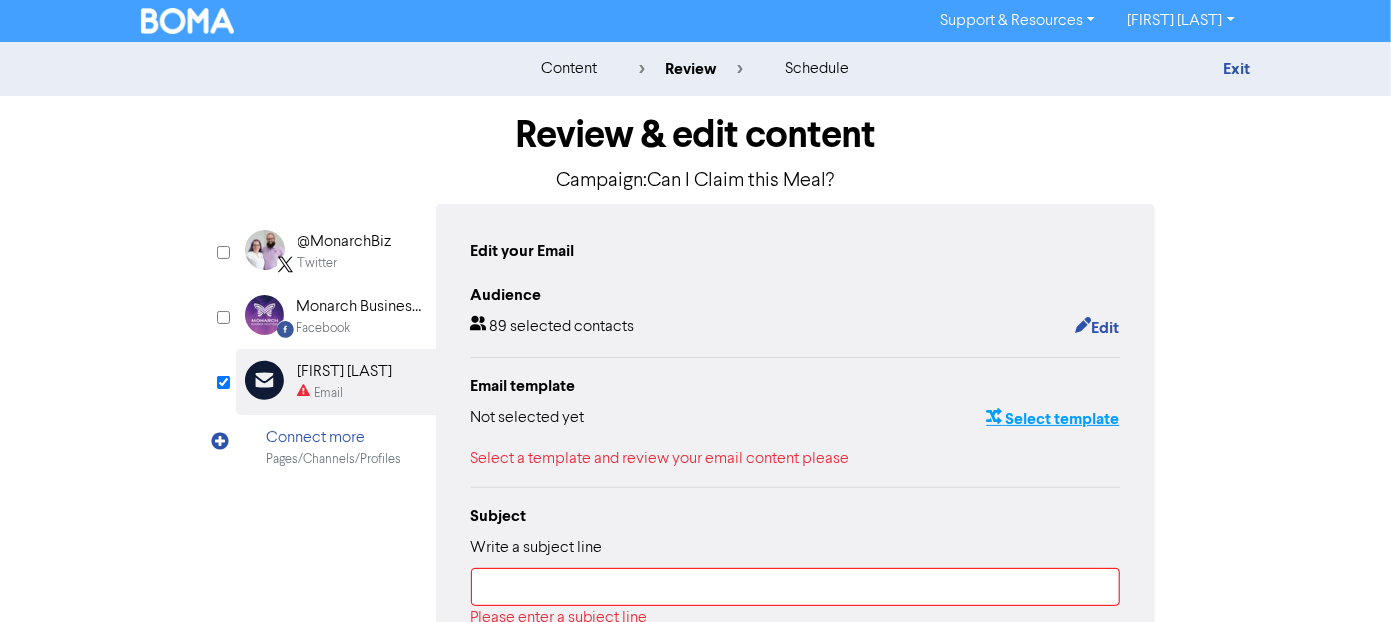 click on "Select template" at bounding box center [1052, 419] 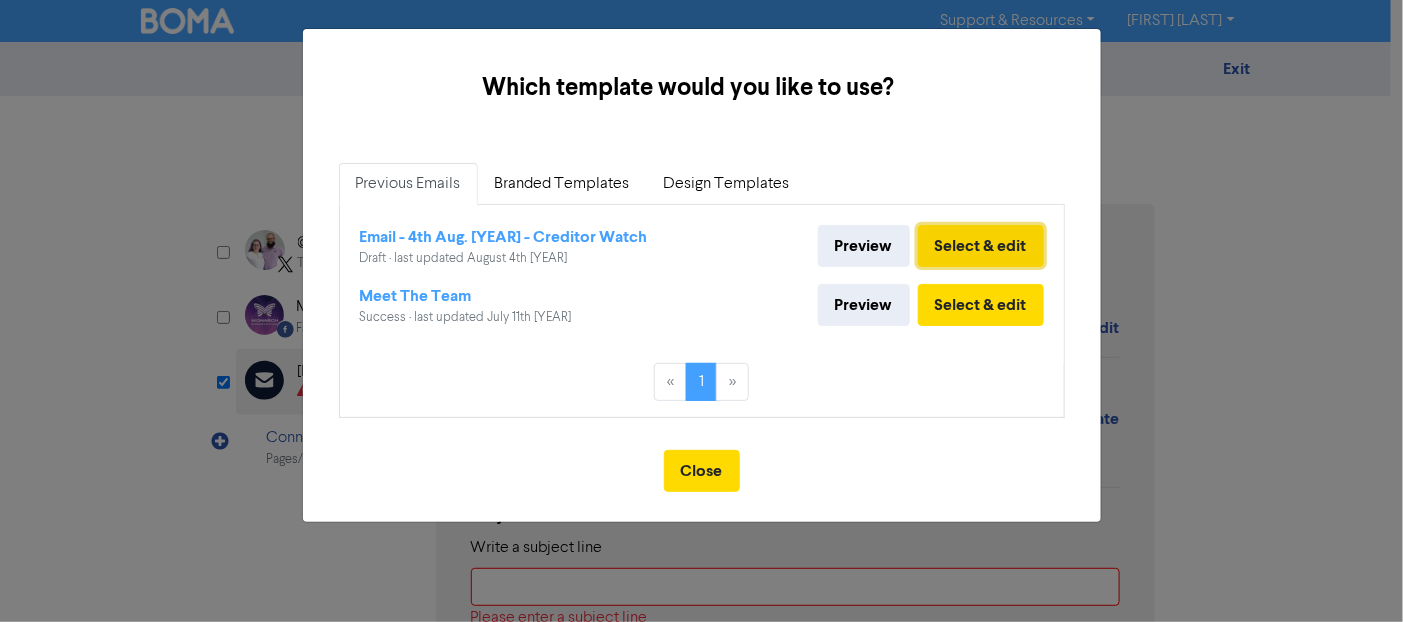 click on "Select & edit" at bounding box center (981, 246) 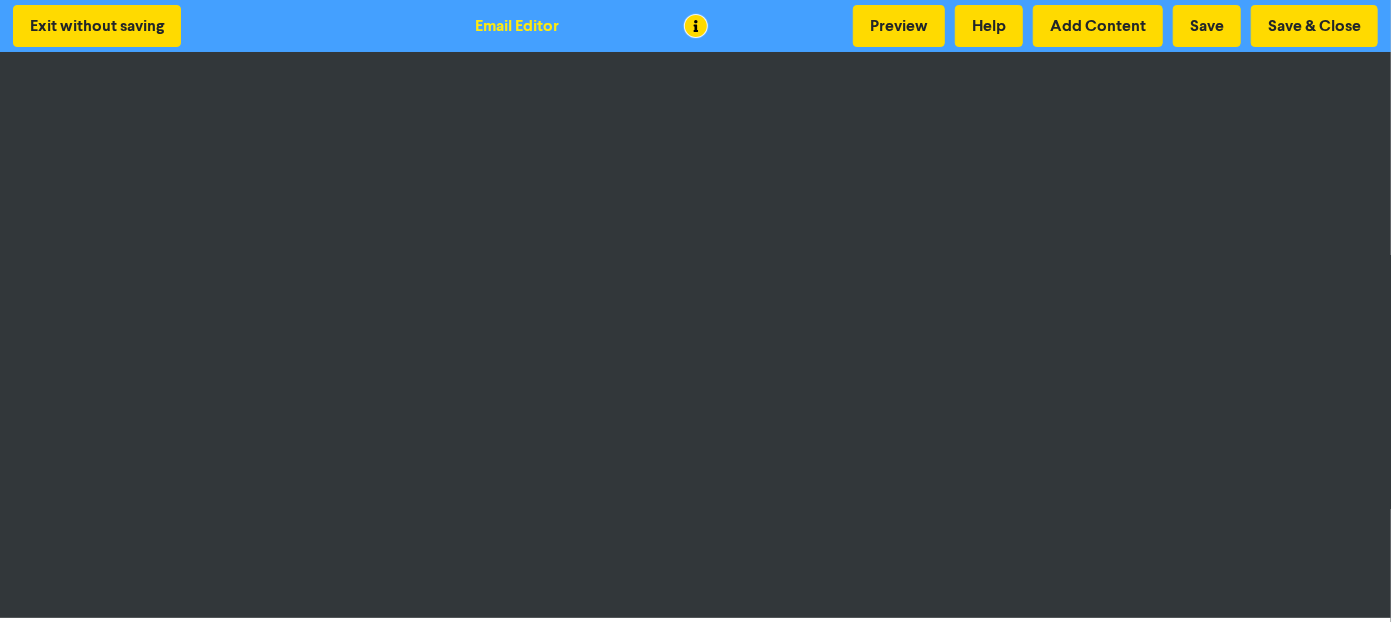 scroll, scrollTop: 2, scrollLeft: 0, axis: vertical 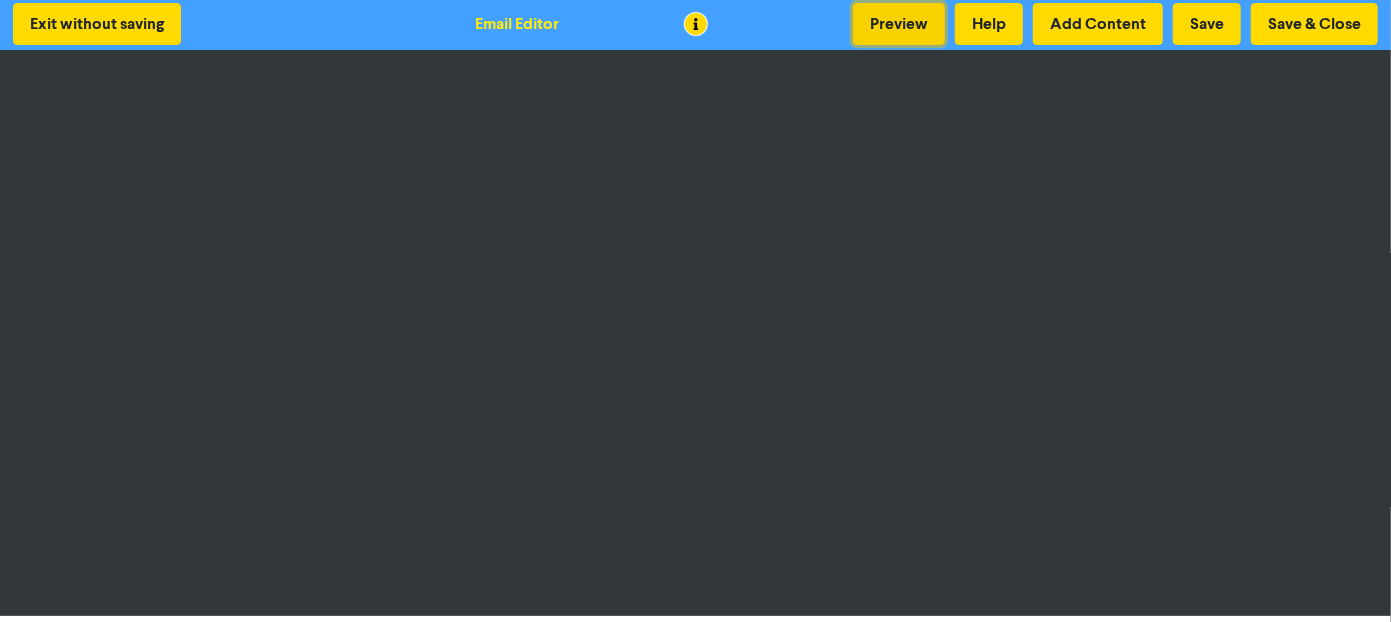click on "Preview" at bounding box center (899, 24) 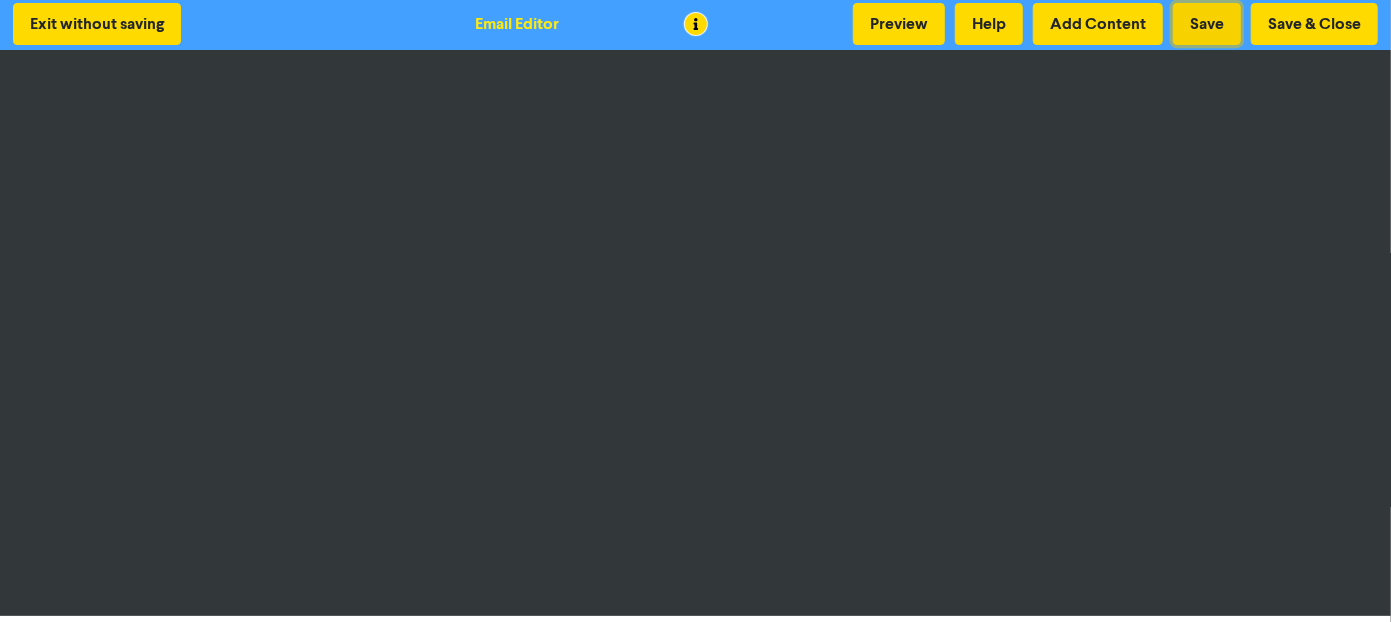 click on "Save" at bounding box center [1207, 24] 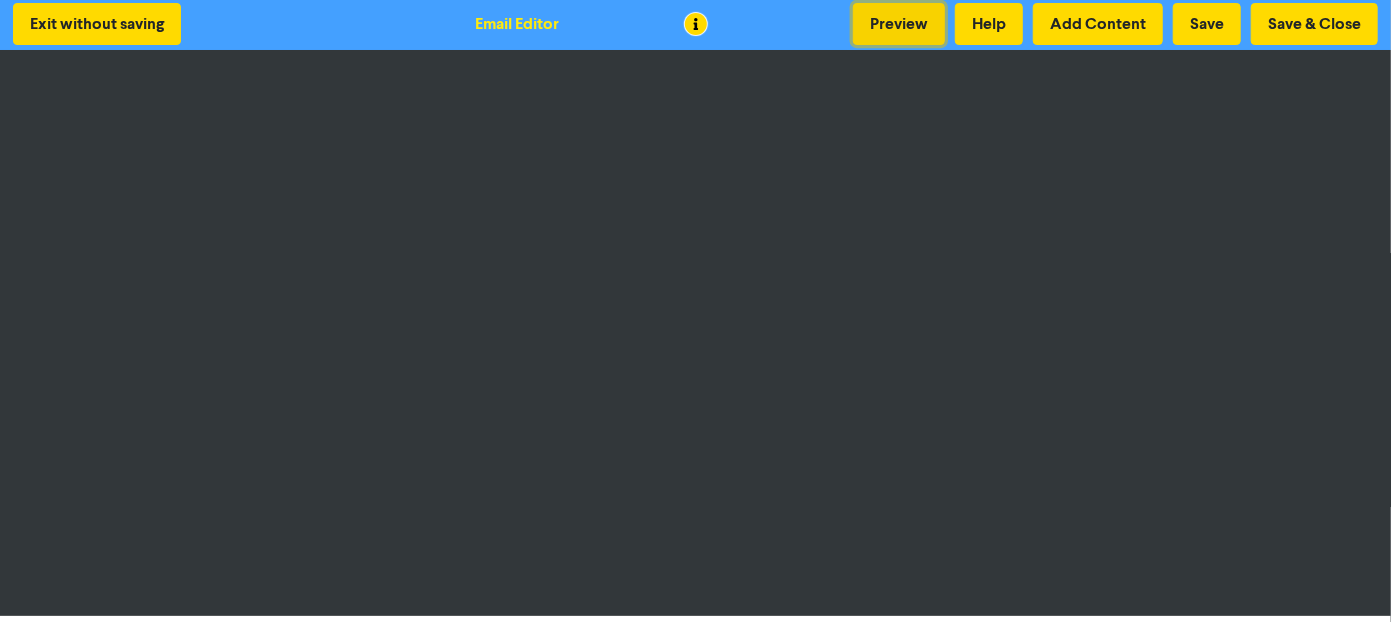 click on "Preview" at bounding box center [899, 24] 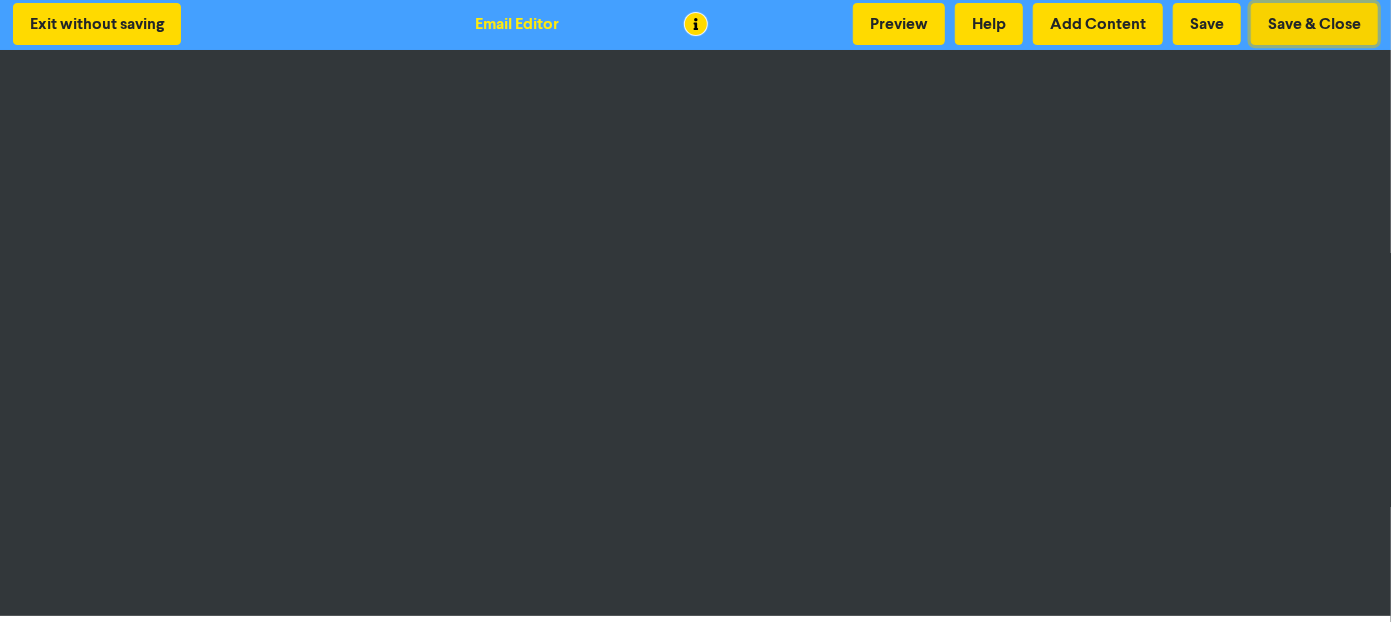 click on "Save & Close" at bounding box center (1314, 24) 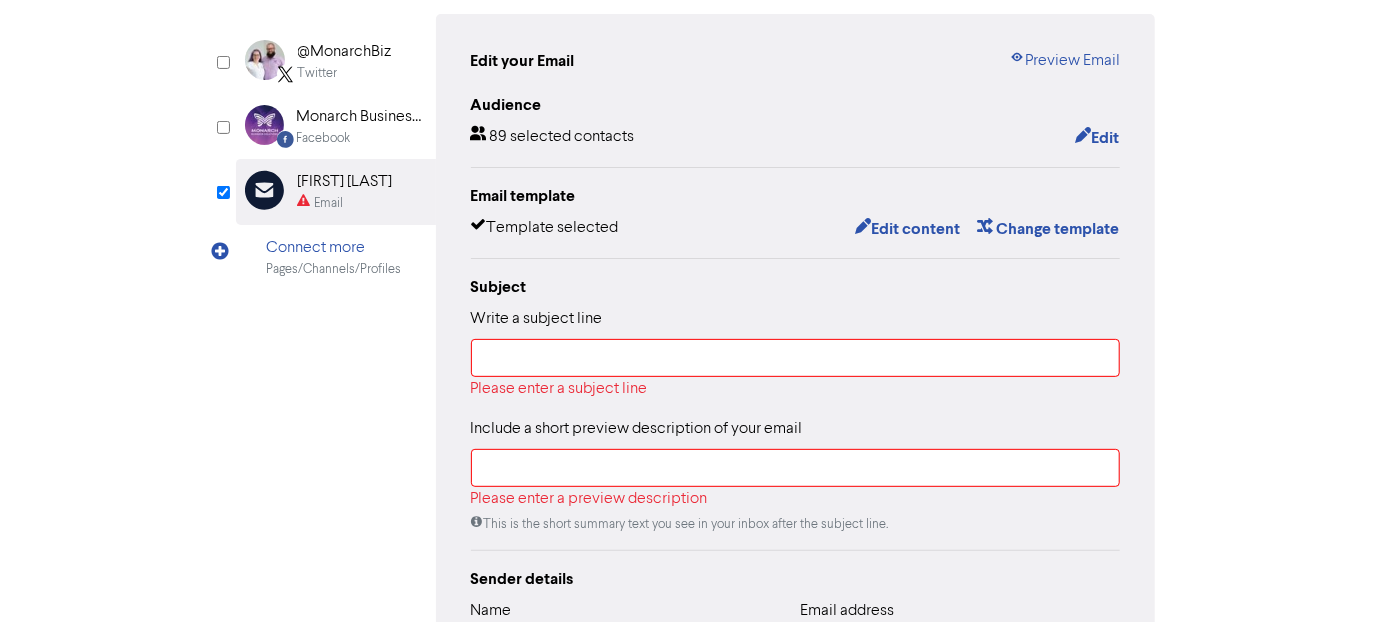 scroll, scrollTop: 110, scrollLeft: 0, axis: vertical 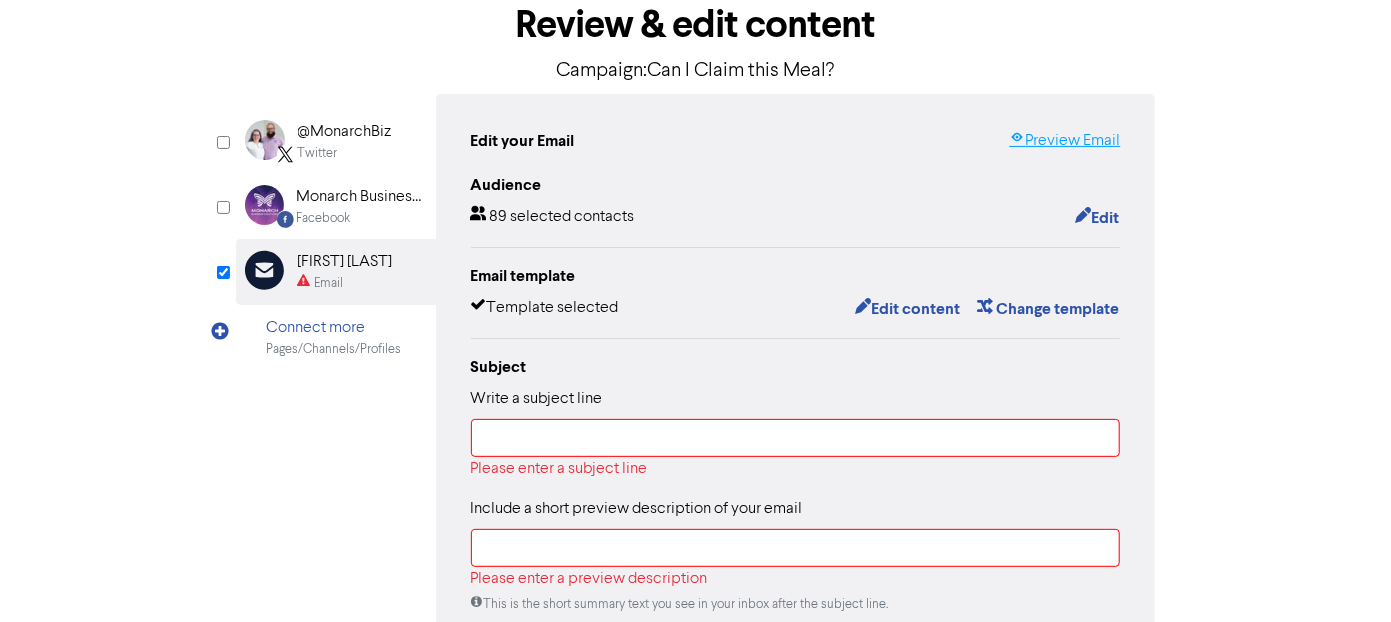 click on "Preview Email" at bounding box center [1064, 141] 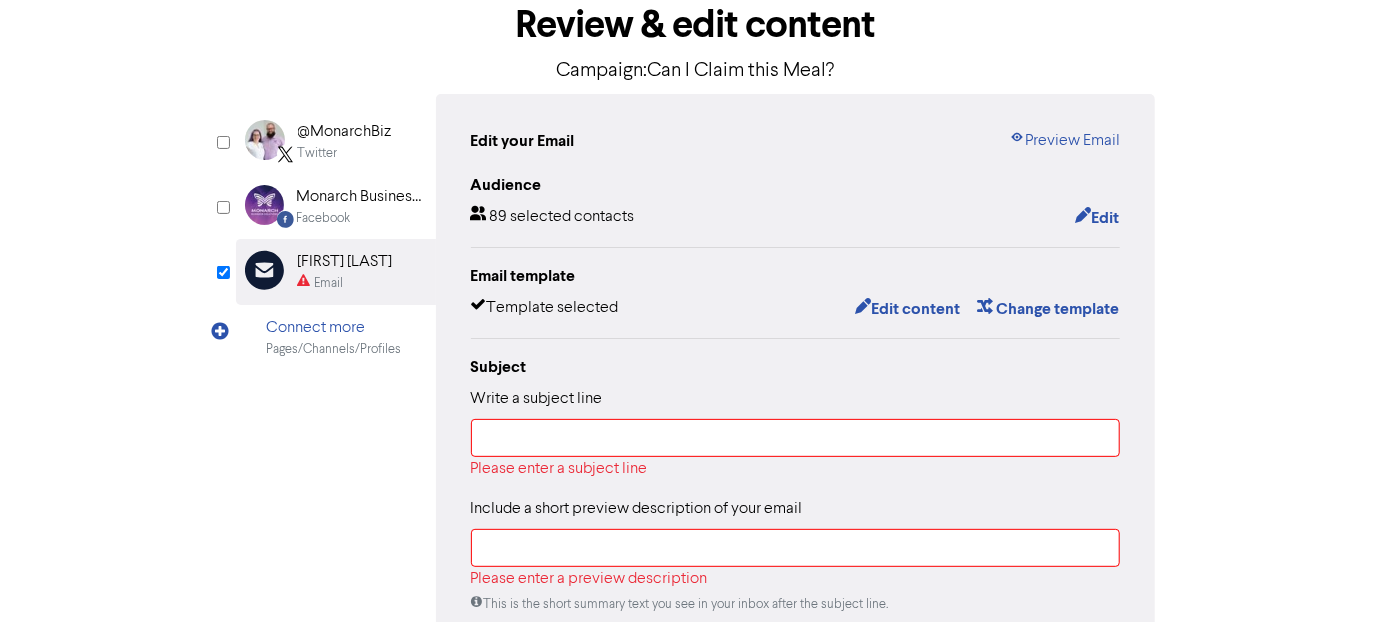 click on "Review & edit content Campaign: Can I Claim this Meal? @MonarchBiz Twitter Facebook Created with Sketch. Monarch Business Solutions Facebook Email Created with Sketch. [FIRST] [LAST] Email Connect more Pages/Channels/Profiles Twitter is not active for this campaign Activate Twitter Facebook is not active for this campaign Activate Facebook Edit your Email Preview Email Audience 89 selected contacts Edit Email template Template selected Edit content Change template Subject Write a subject line Please enter a subject line Include a short preview description of your email Please enter a preview description This is the short summary text you see in your inbox after the subject line. Sender details Name [FIRST] [LAST] Email address [EMAIL]@[EXAMPLE.COM]" at bounding box center [696, 505] 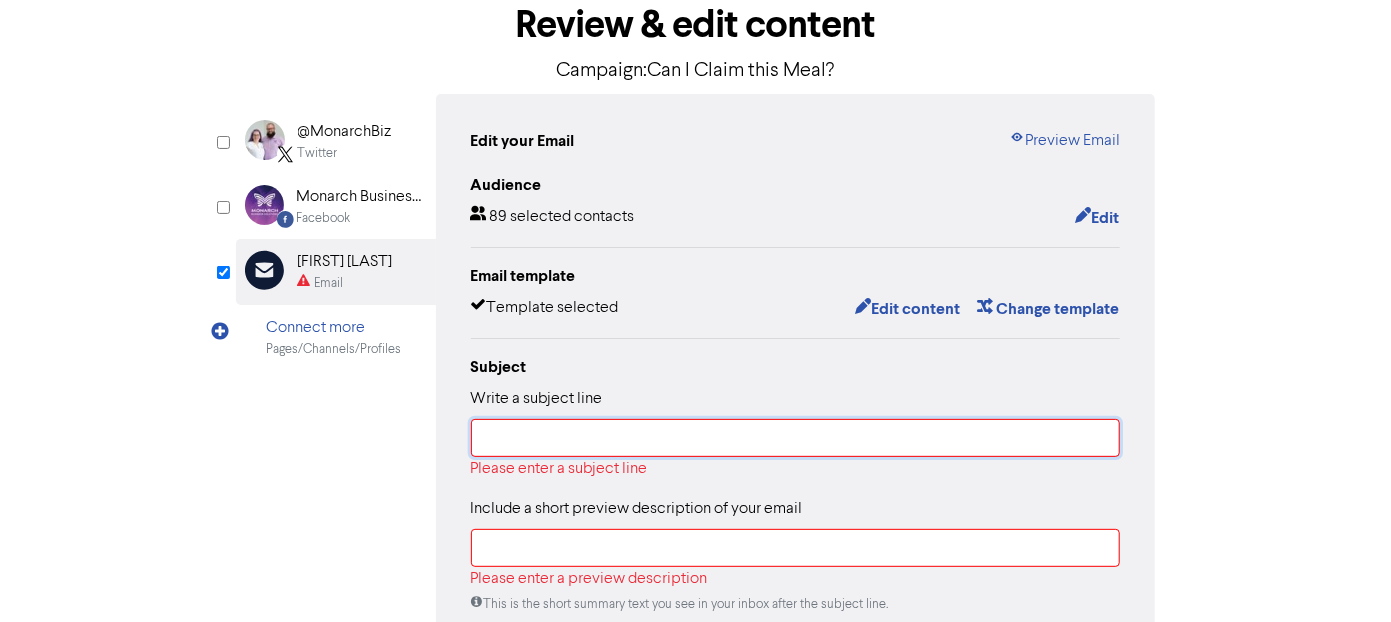 click at bounding box center [796, 438] 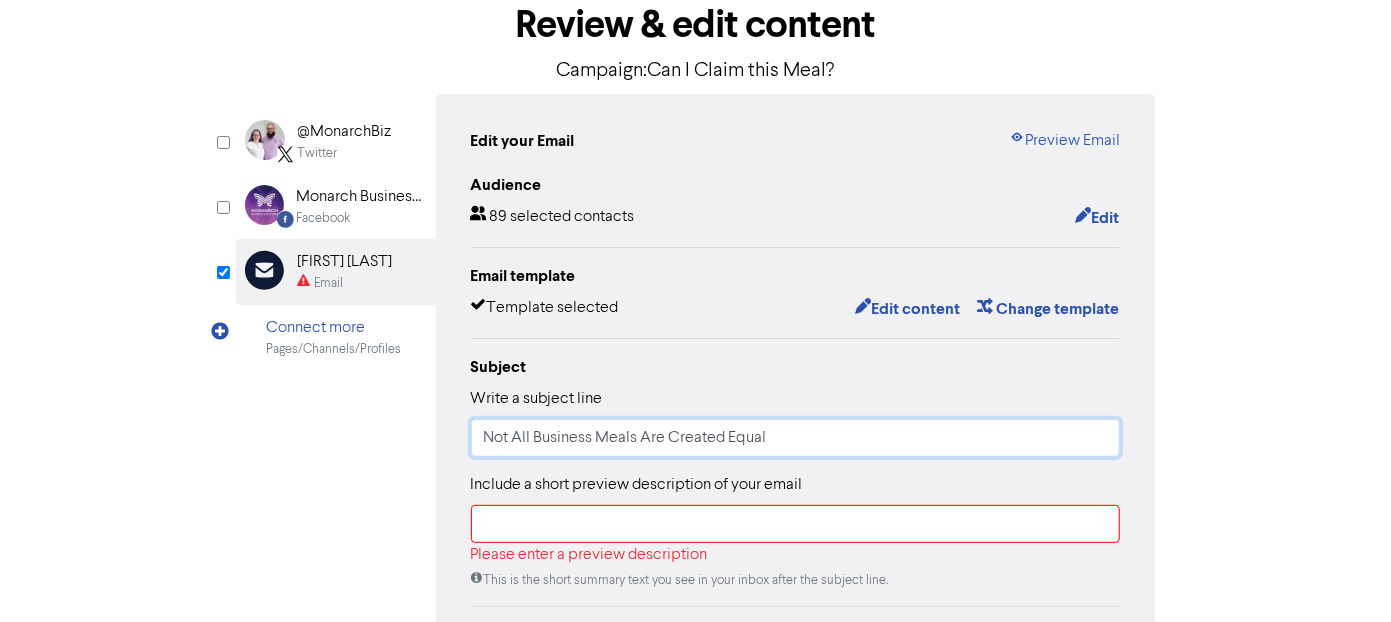 type on "Not All Business Meals Are Created Equal" 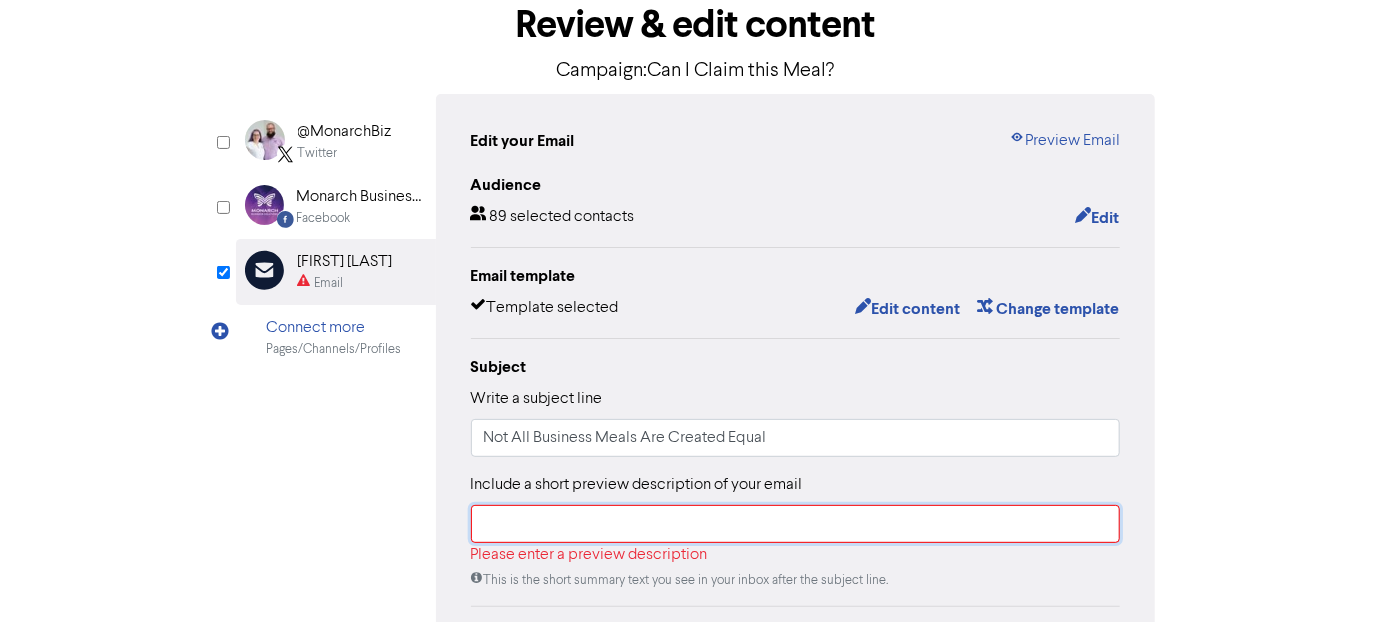 click at bounding box center (796, 524) 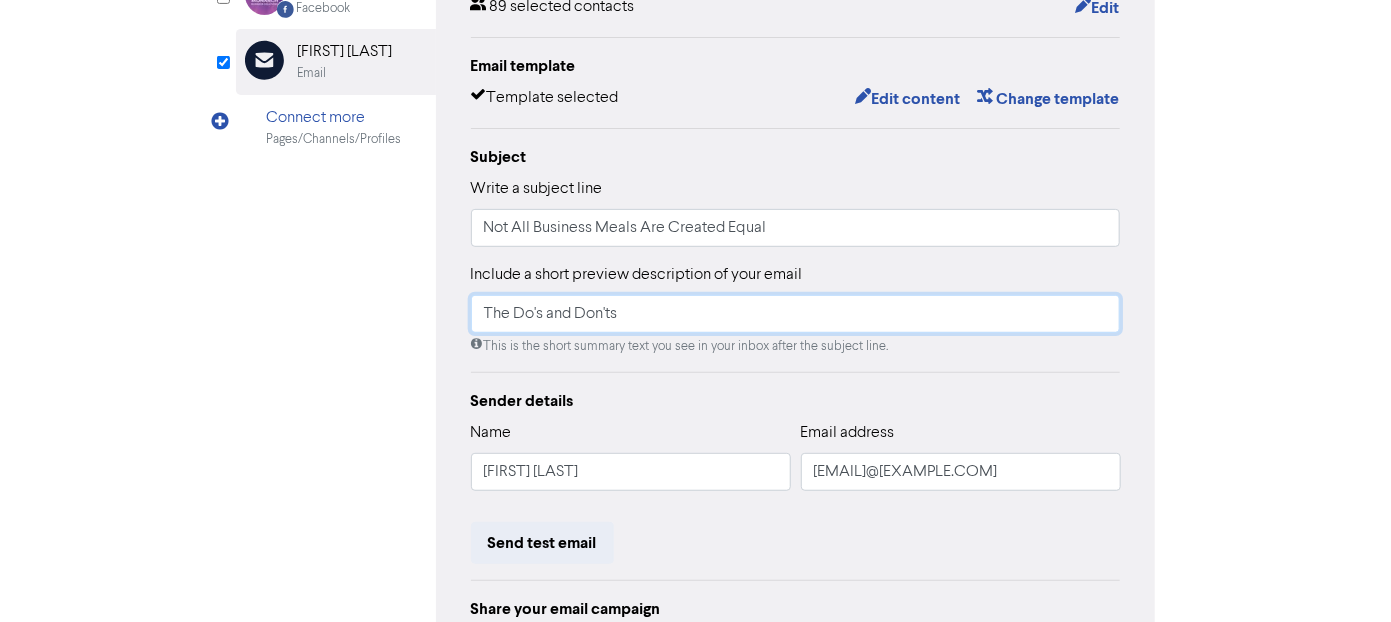 scroll, scrollTop: 110, scrollLeft: 0, axis: vertical 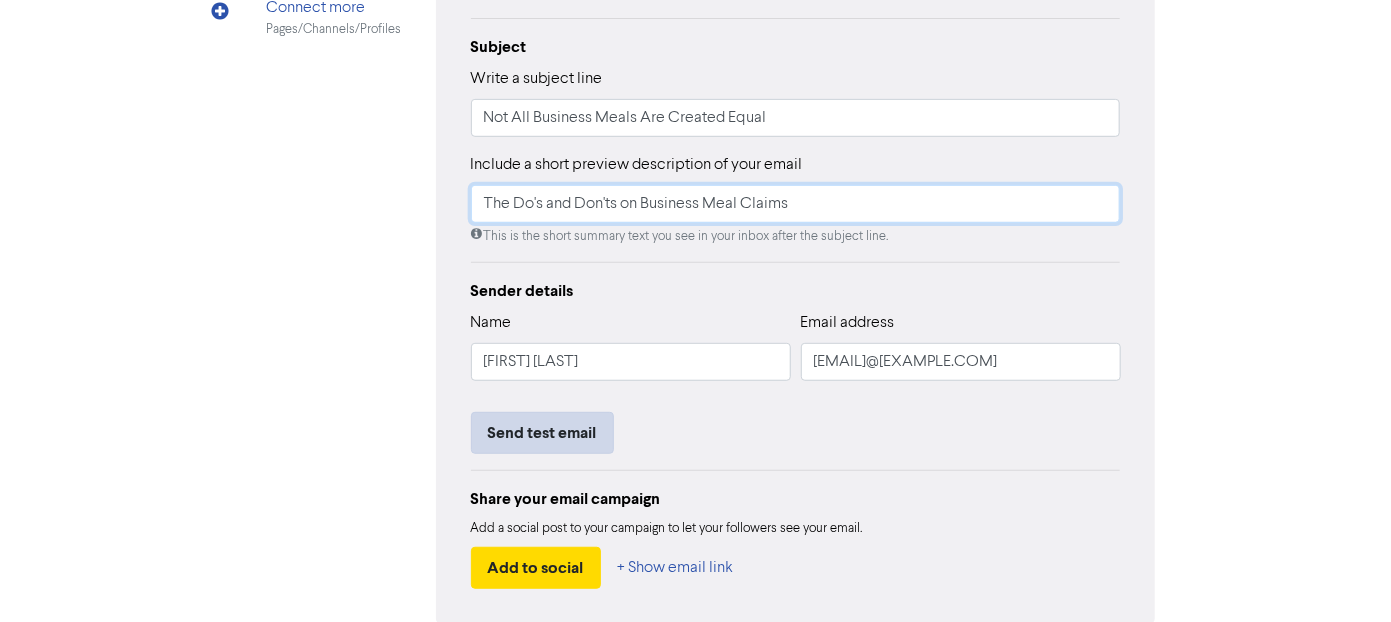 type on "The Do's and Don'ts on Business Meal Claims" 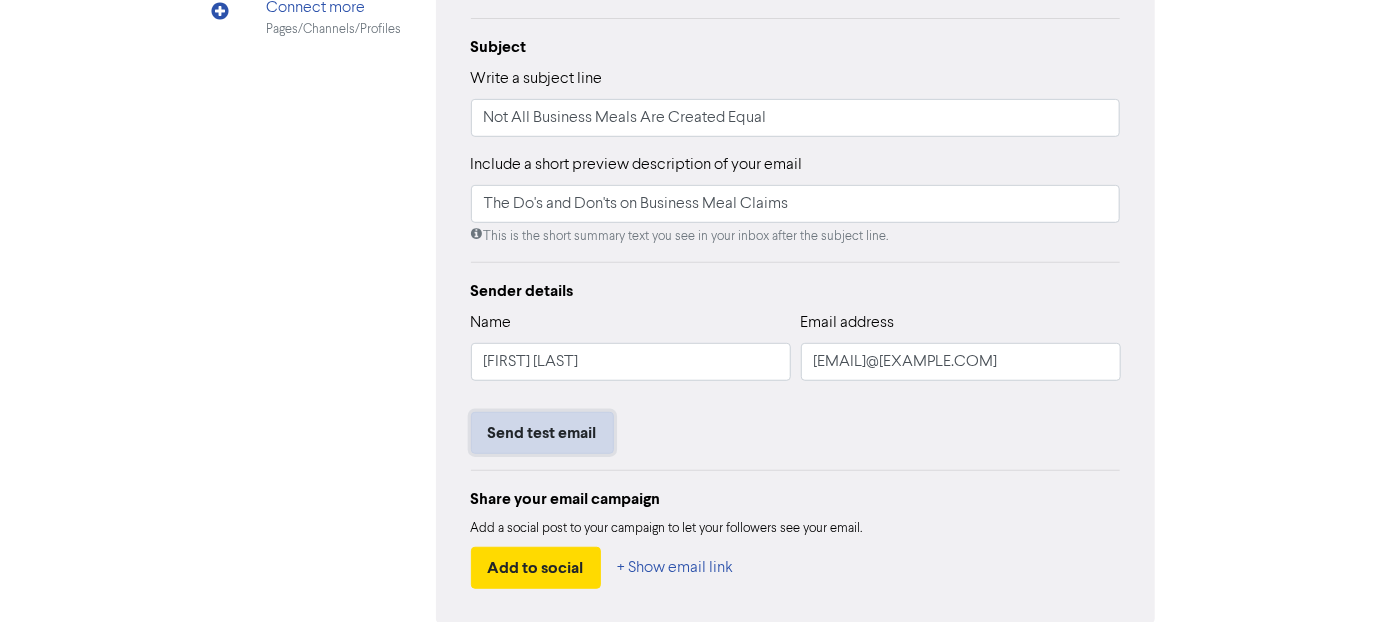 click on "Send test email" at bounding box center (542, 433) 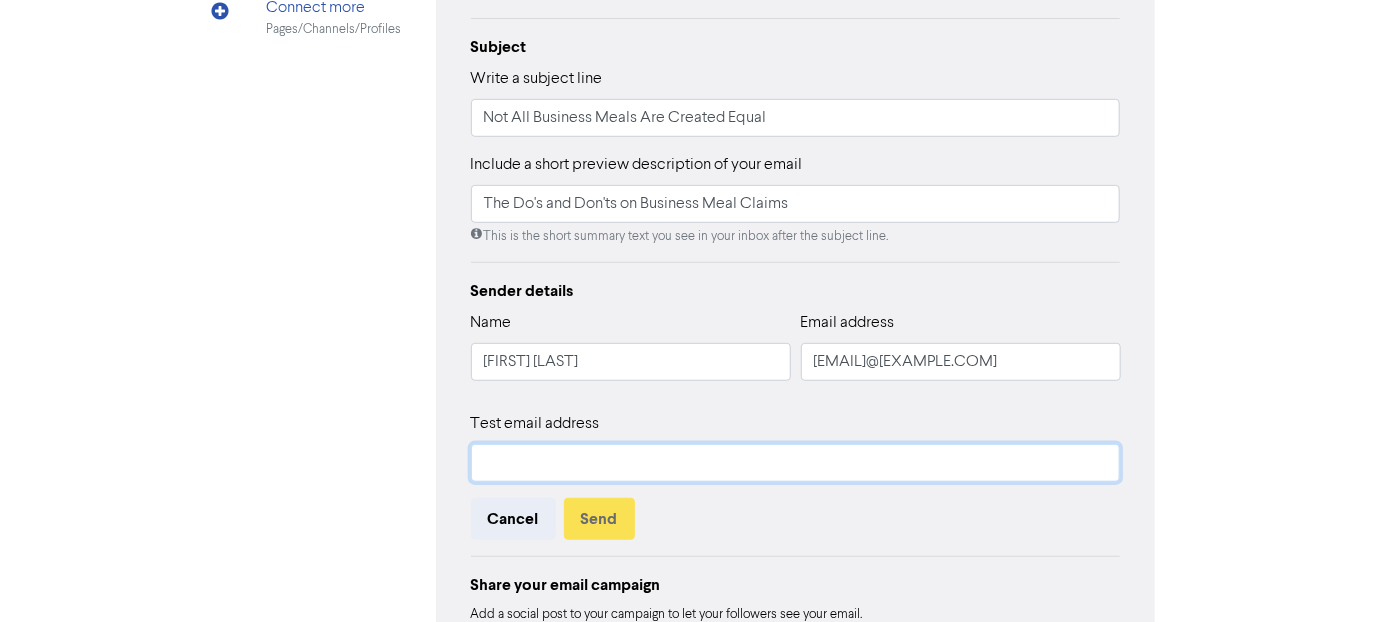 click at bounding box center [796, 463] 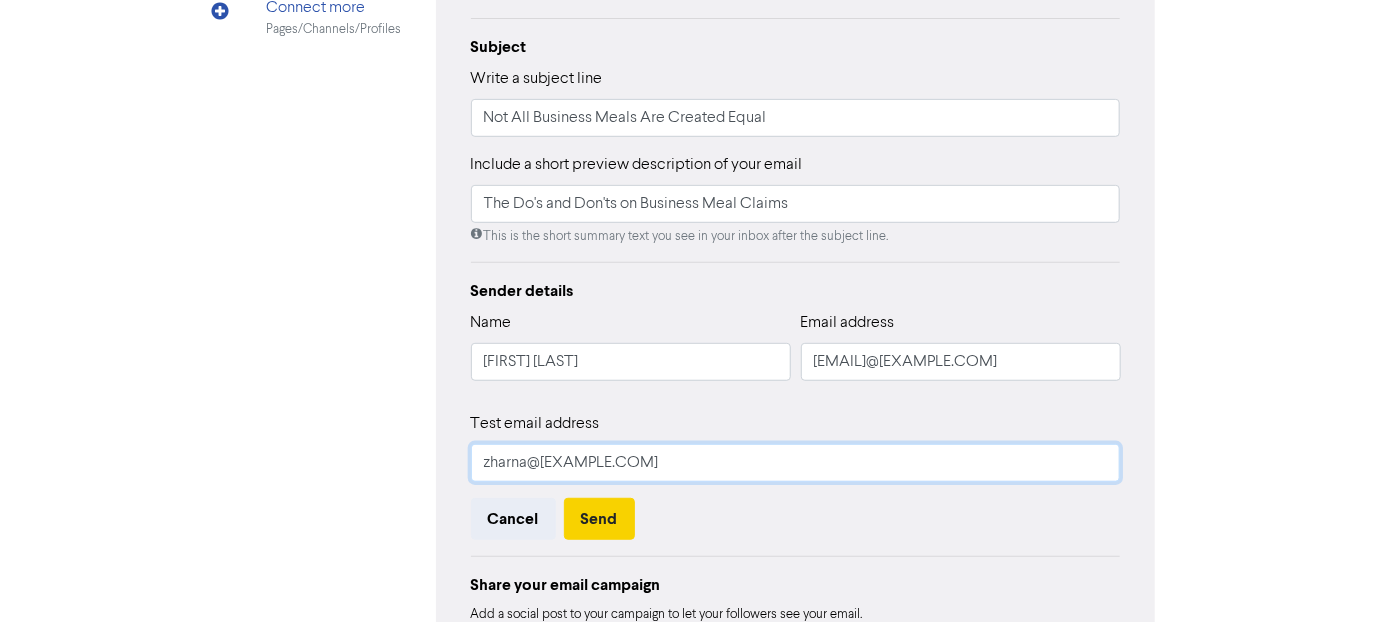 type on "zharna@[EXAMPLE.COM]" 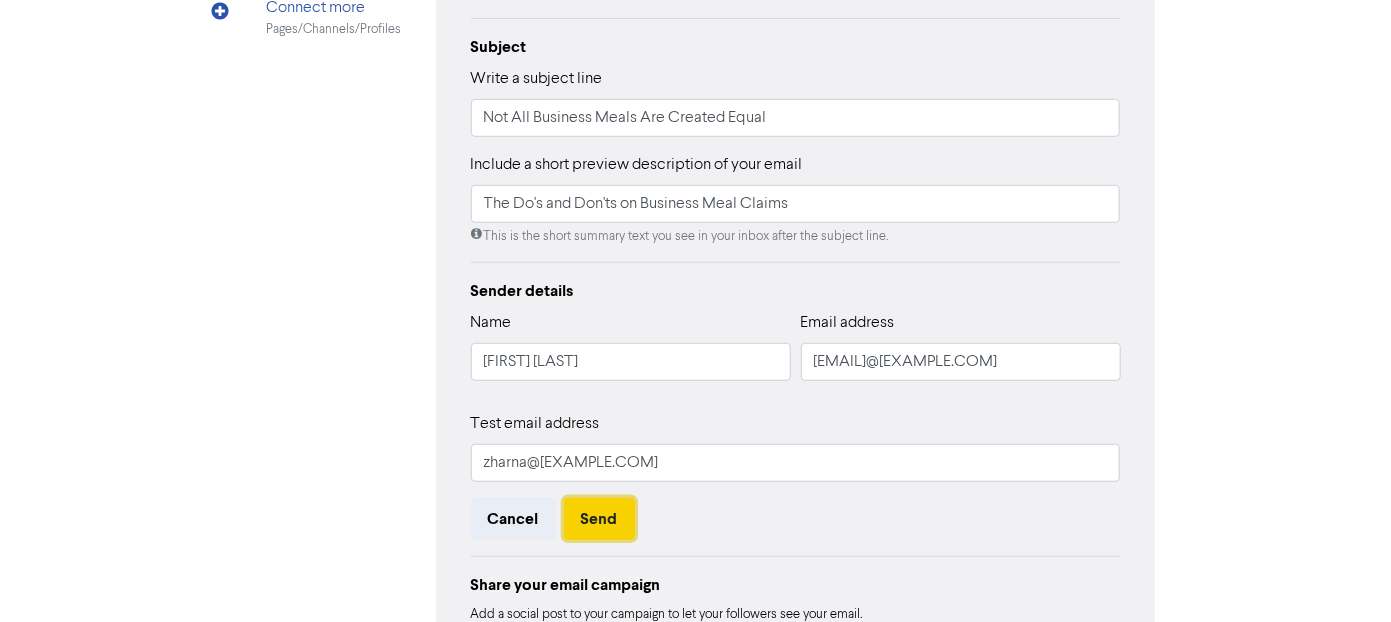 click on "Send" at bounding box center (599, 519) 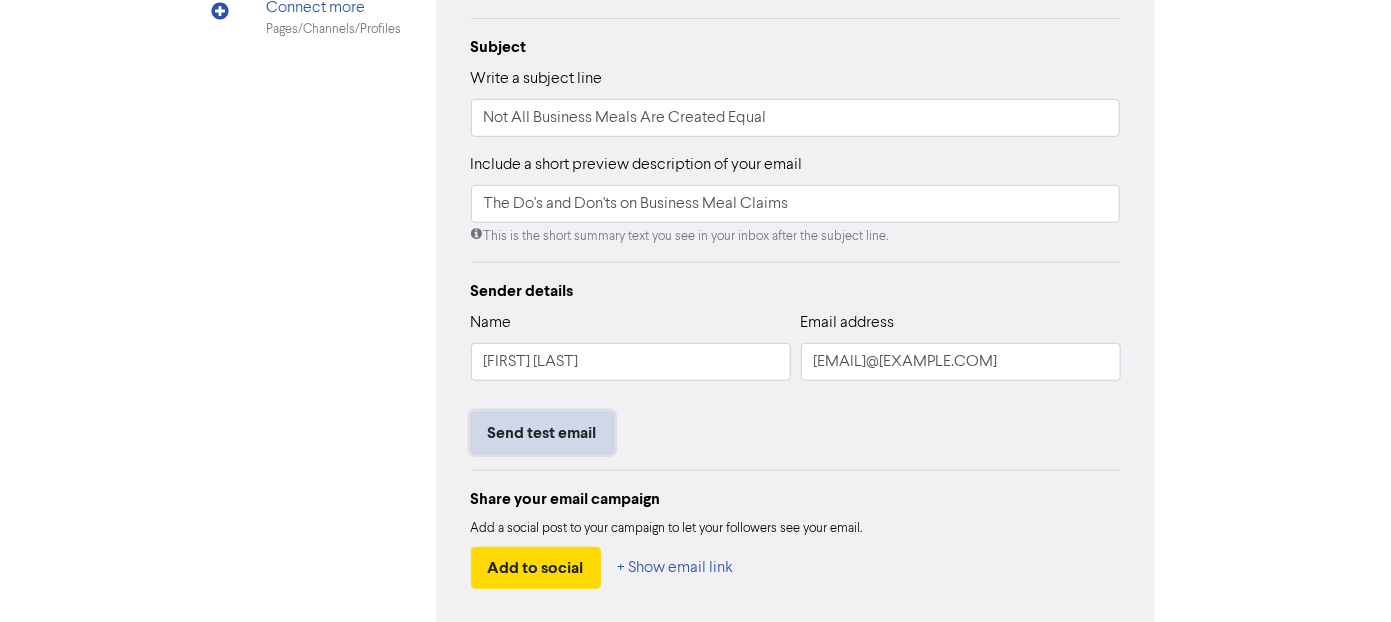 click on "Send test email" at bounding box center (542, 433) 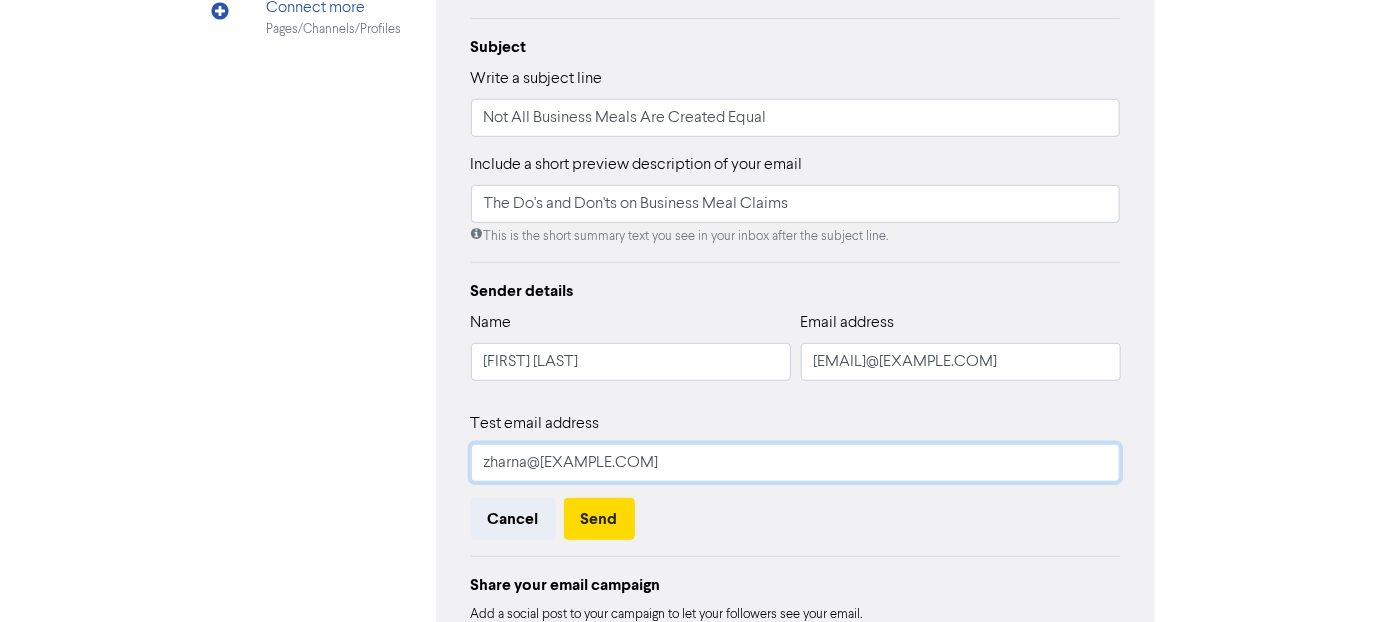 drag, startPoint x: 501, startPoint y: 467, endPoint x: 414, endPoint y: 468, distance: 87.005745 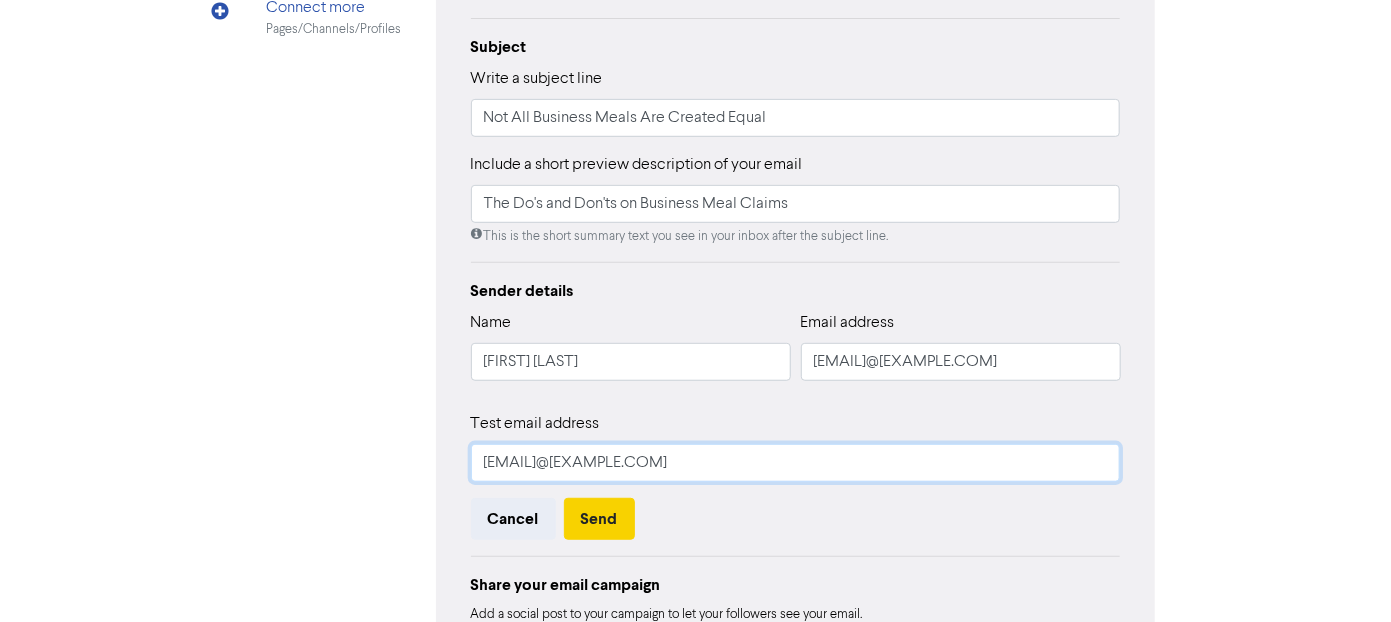 type on "[EMAIL]@[EXAMPLE.COM]" 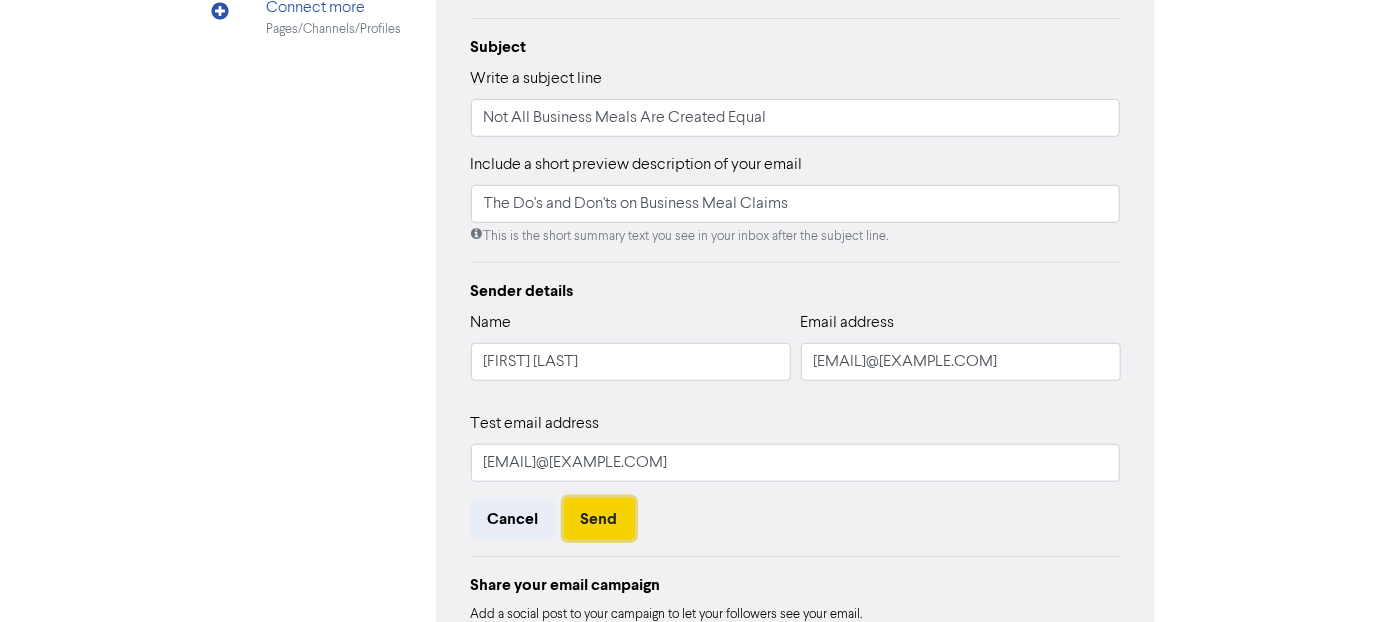 click on "Send" at bounding box center [599, 519] 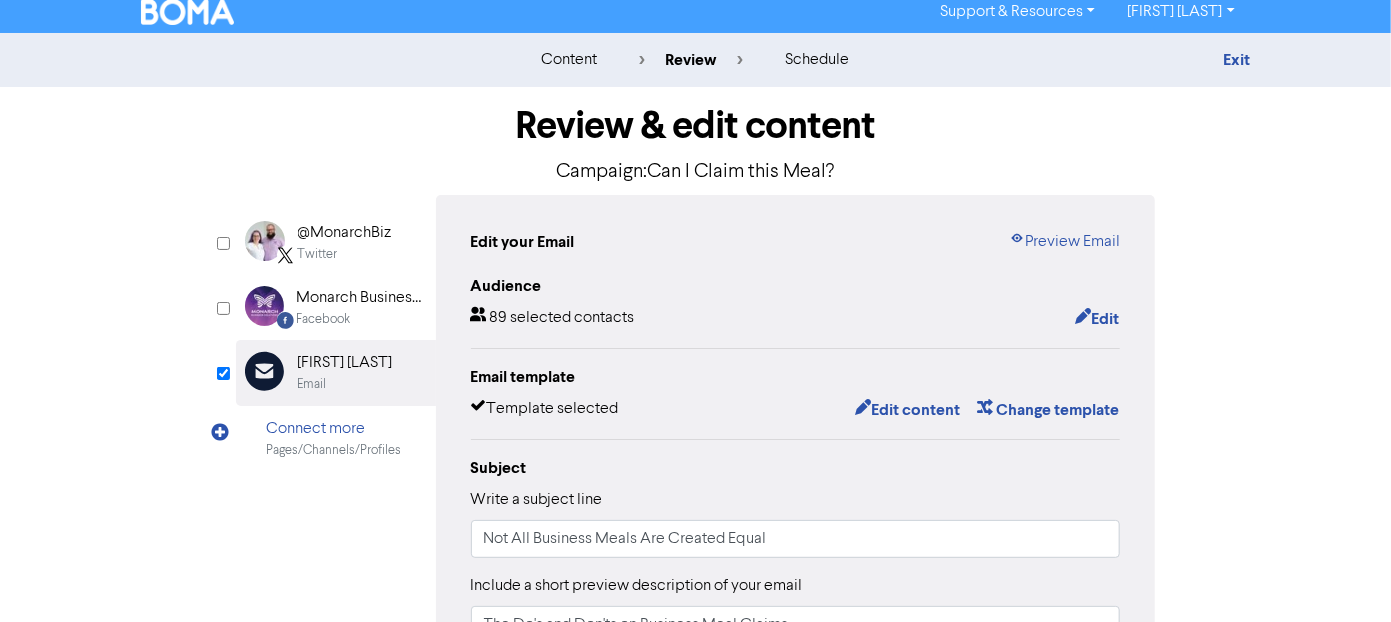 scroll, scrollTop: 0, scrollLeft: 0, axis: both 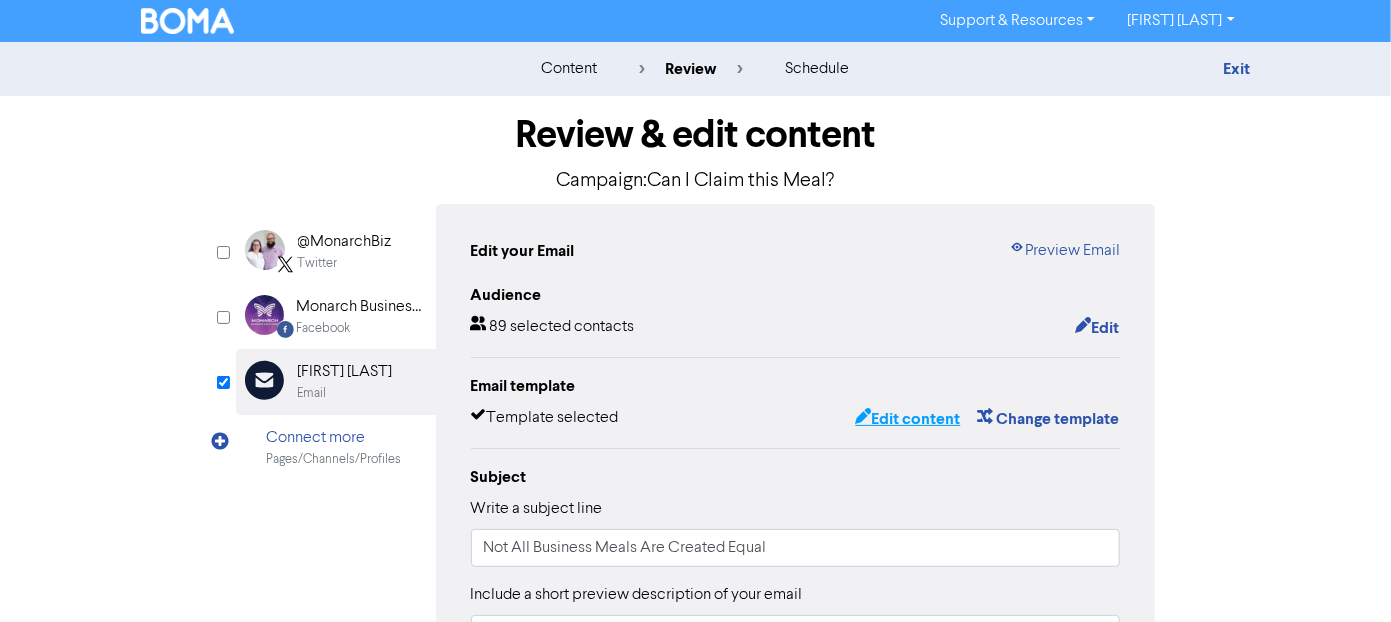 click on "Edit content" at bounding box center [907, 419] 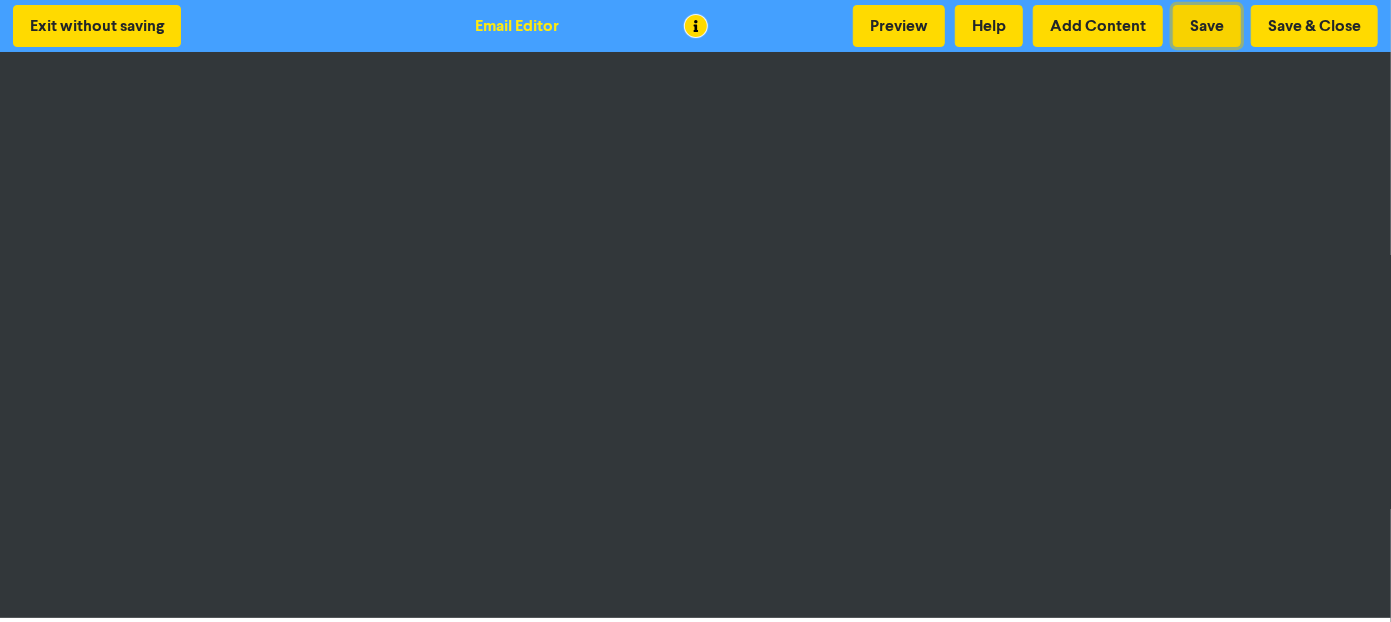 click on "Save" at bounding box center [1207, 26] 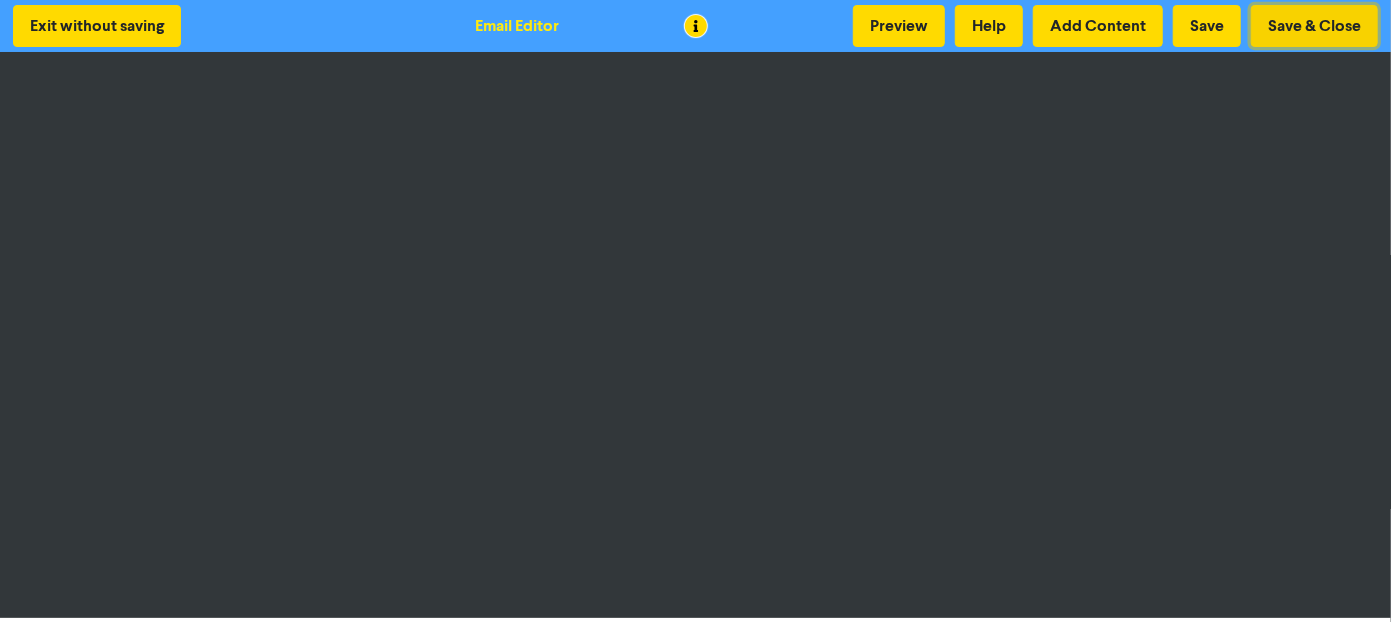 click on "Save & Close" at bounding box center [1314, 26] 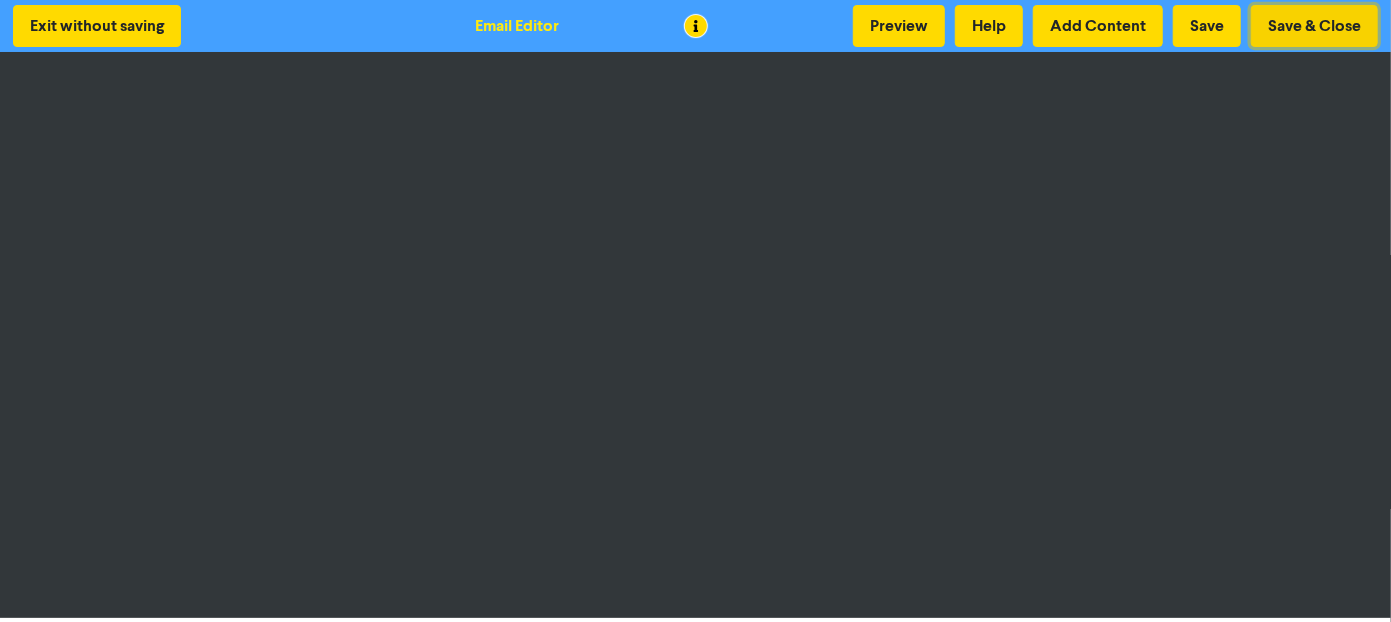 click on "Save & Close" at bounding box center (1314, 26) 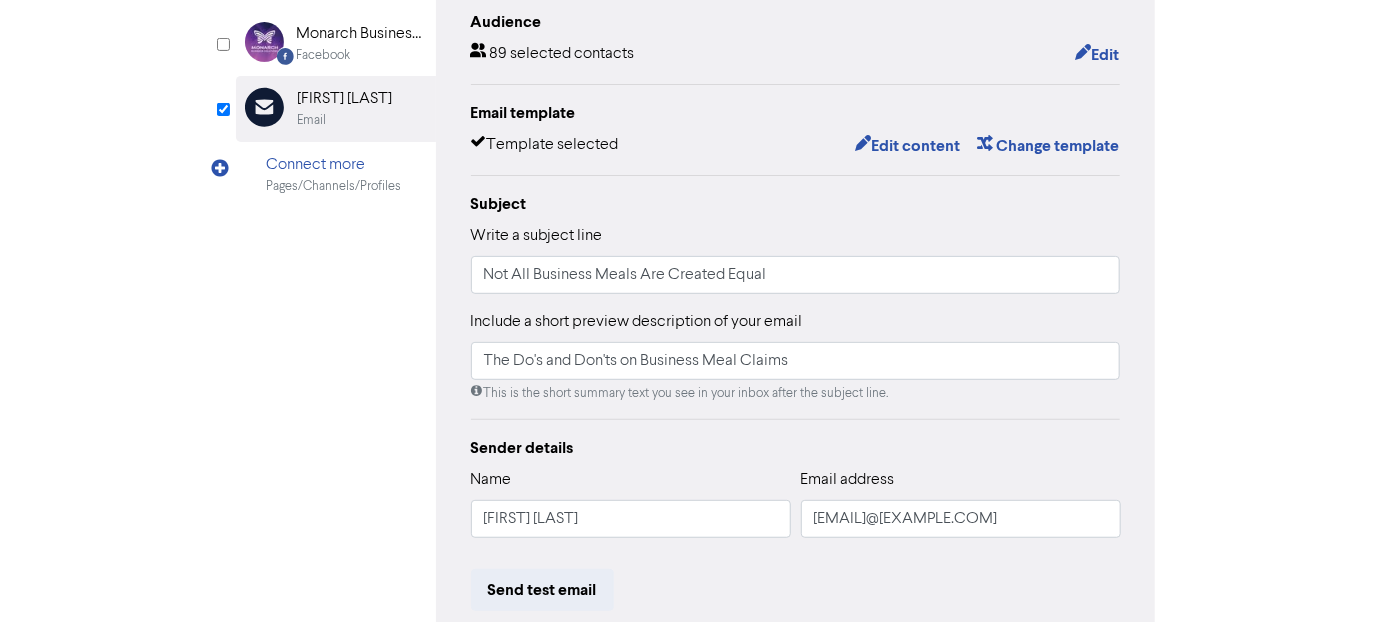 scroll, scrollTop: 320, scrollLeft: 0, axis: vertical 